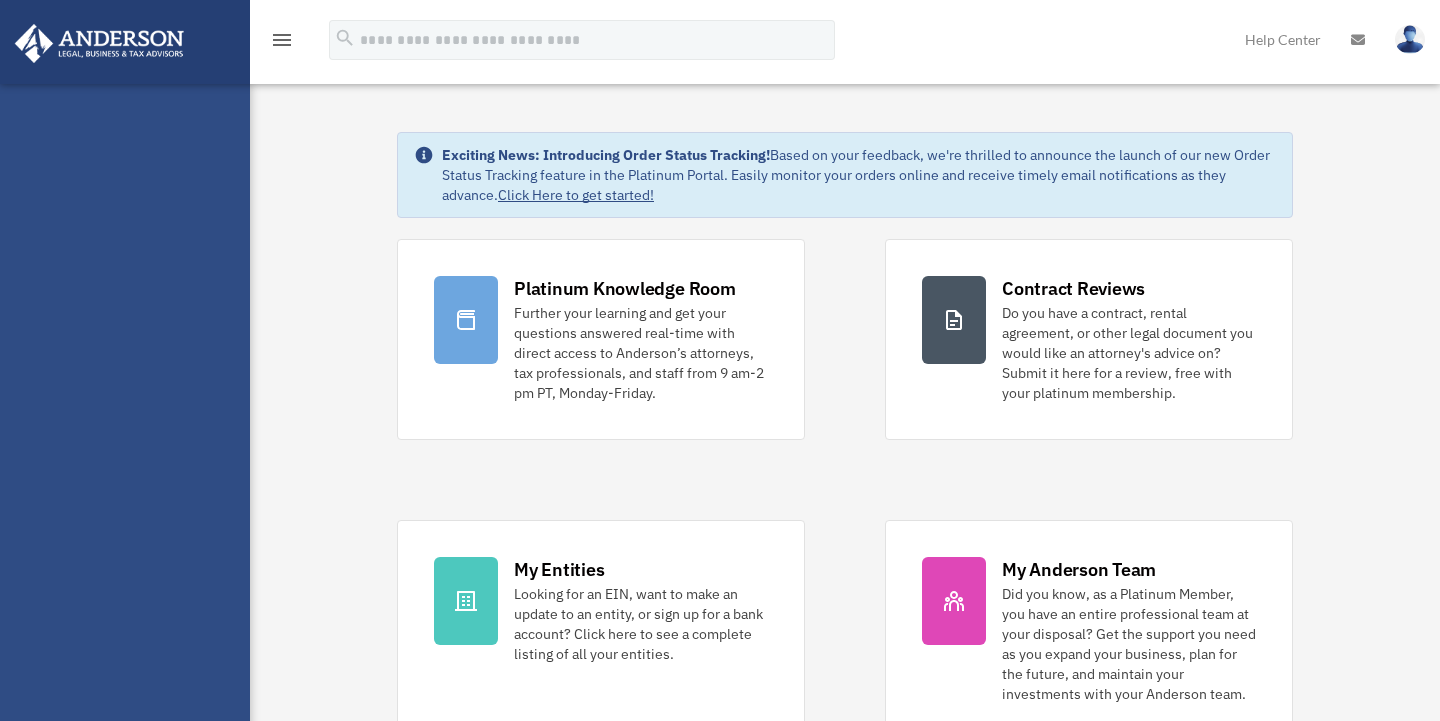 scroll, scrollTop: 0, scrollLeft: 0, axis: both 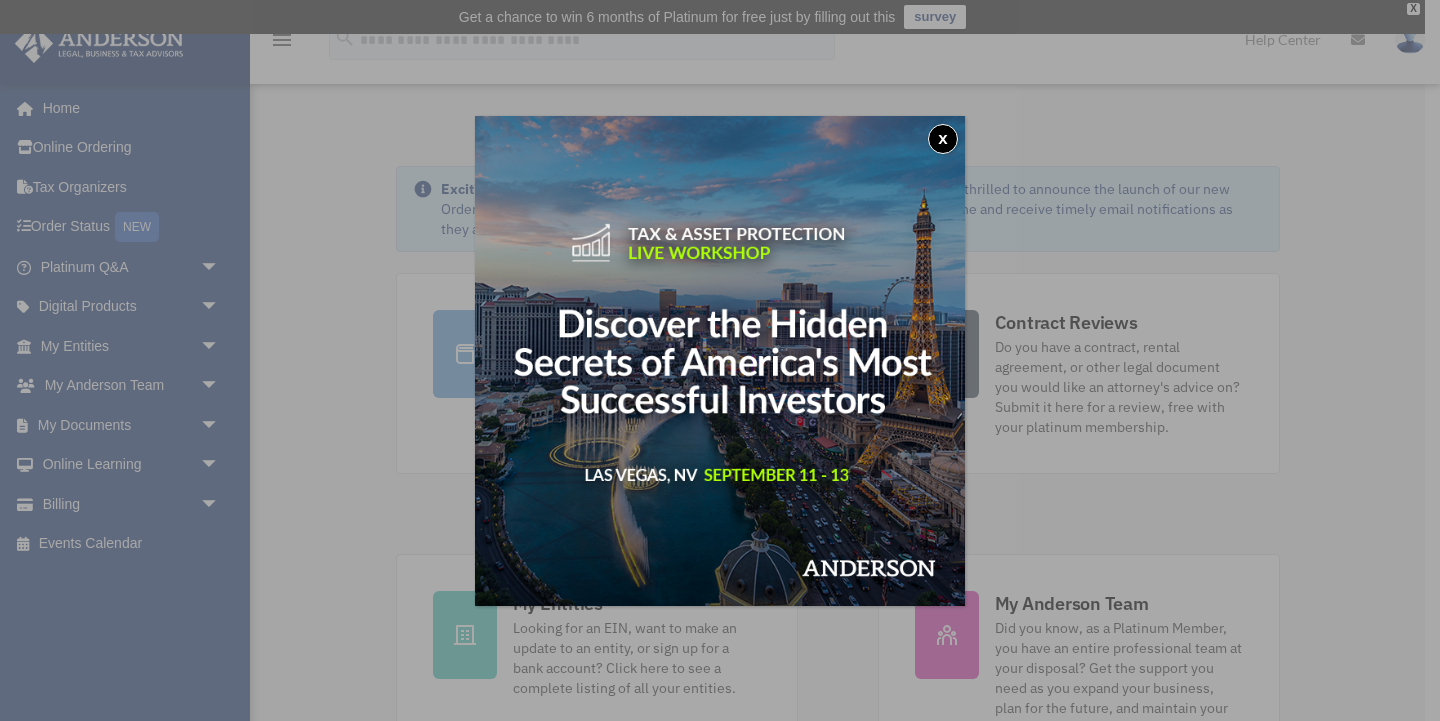 click on "x" at bounding box center [943, 139] 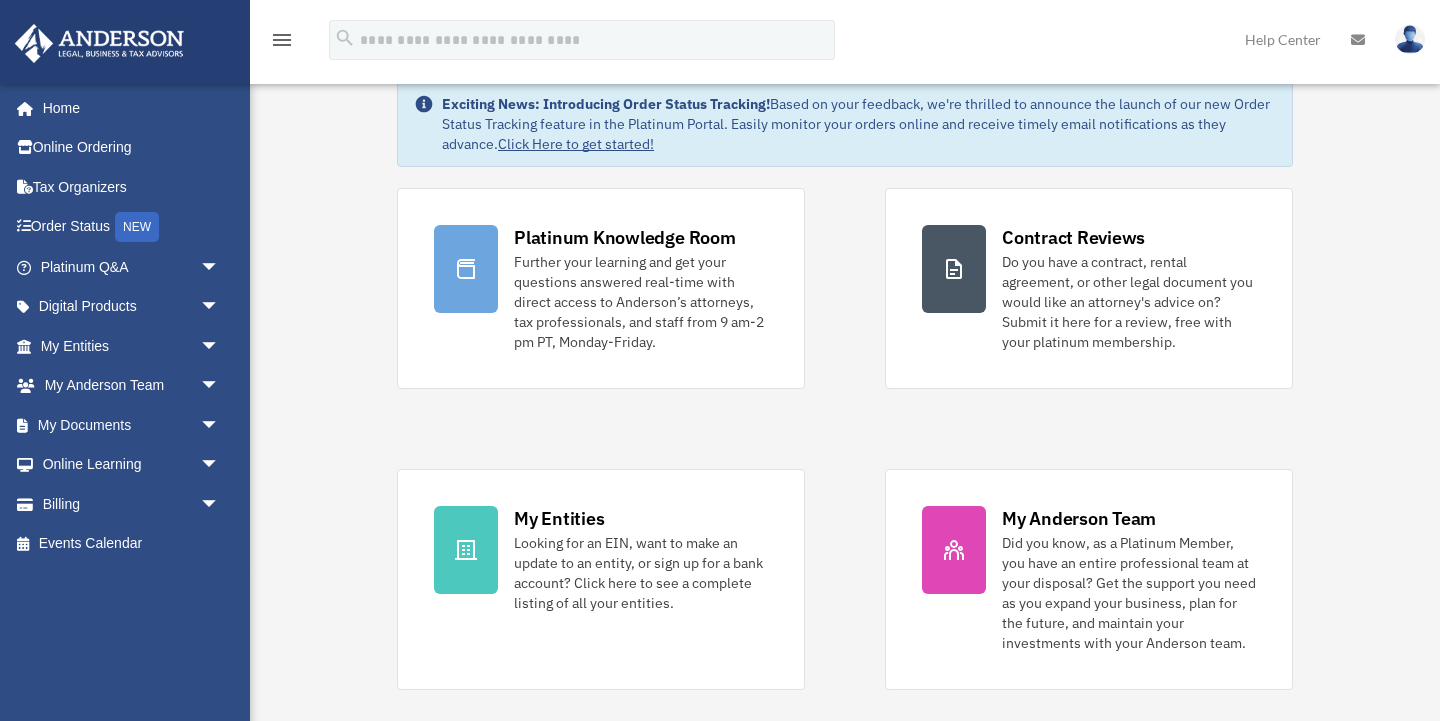 scroll, scrollTop: 0, scrollLeft: 0, axis: both 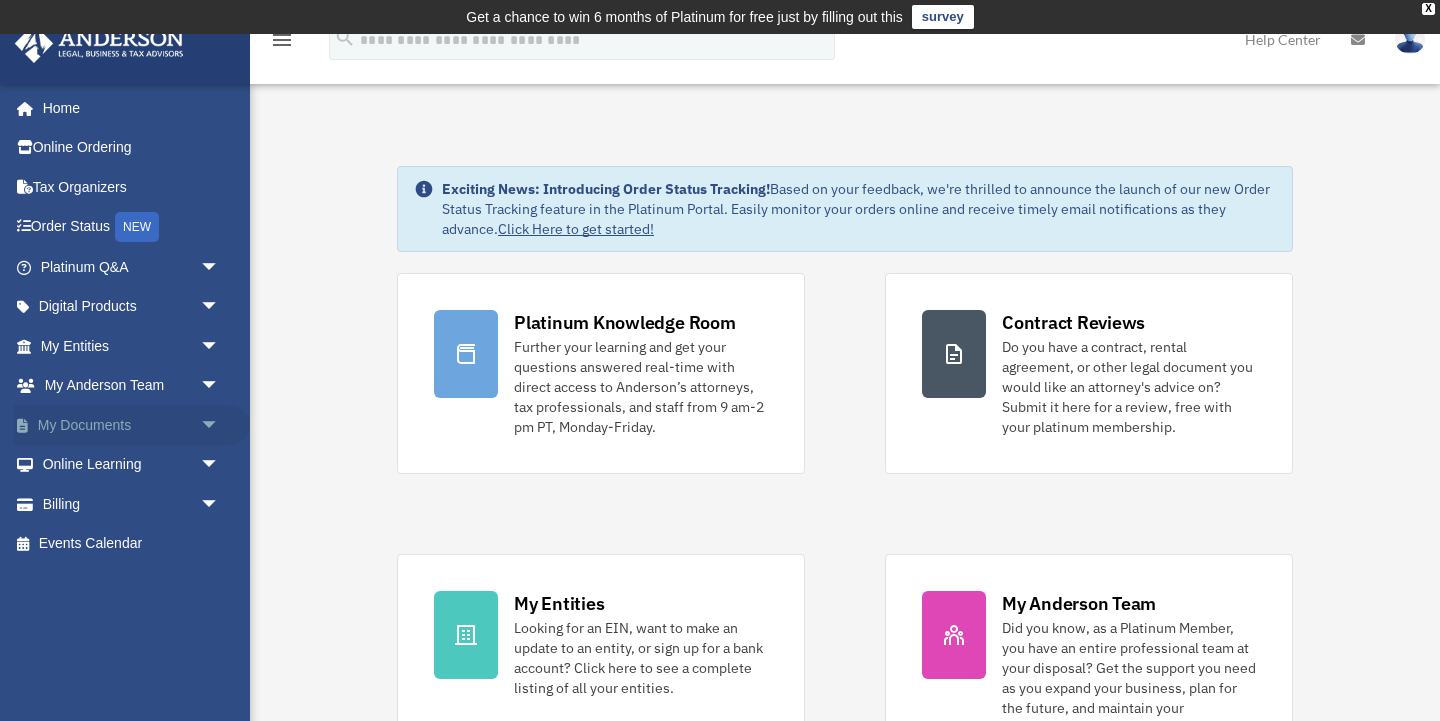 click on "arrow_drop_down" at bounding box center [220, 425] 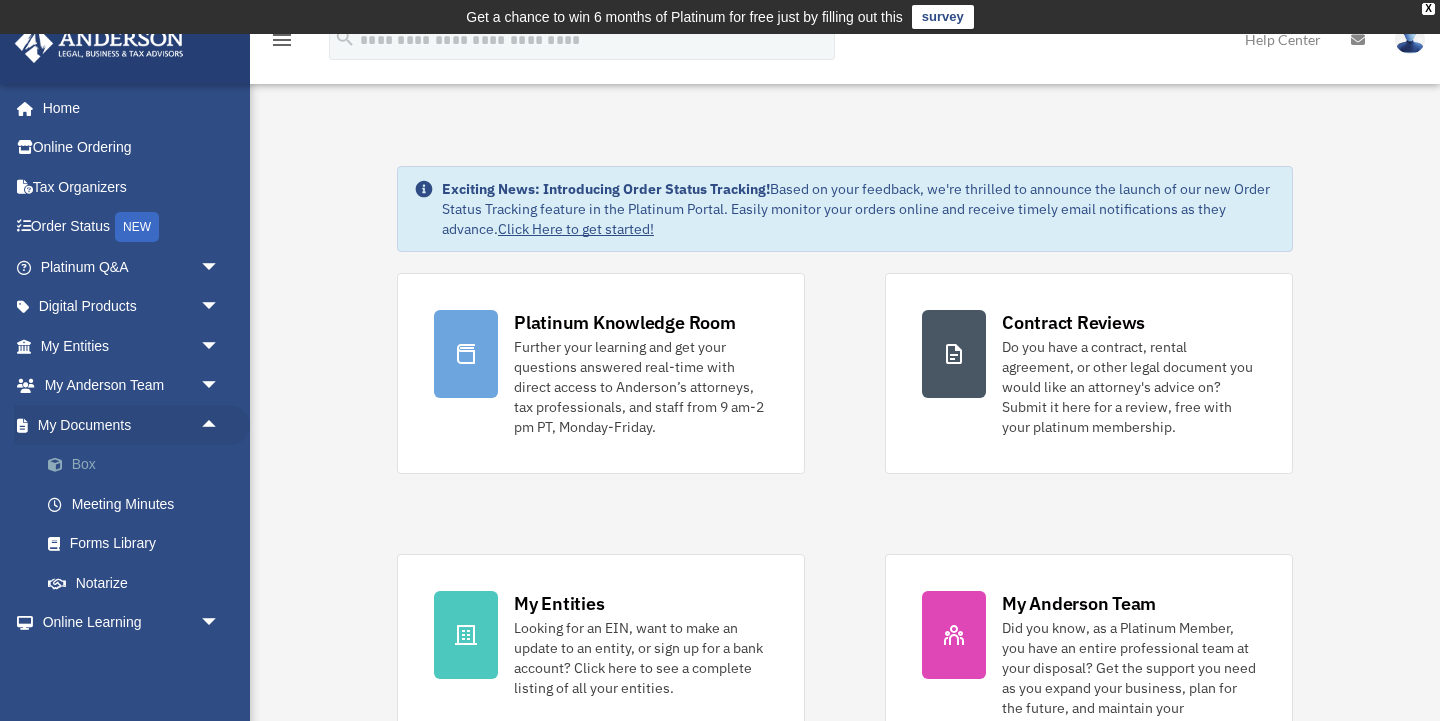 click on "Box" at bounding box center [139, 465] 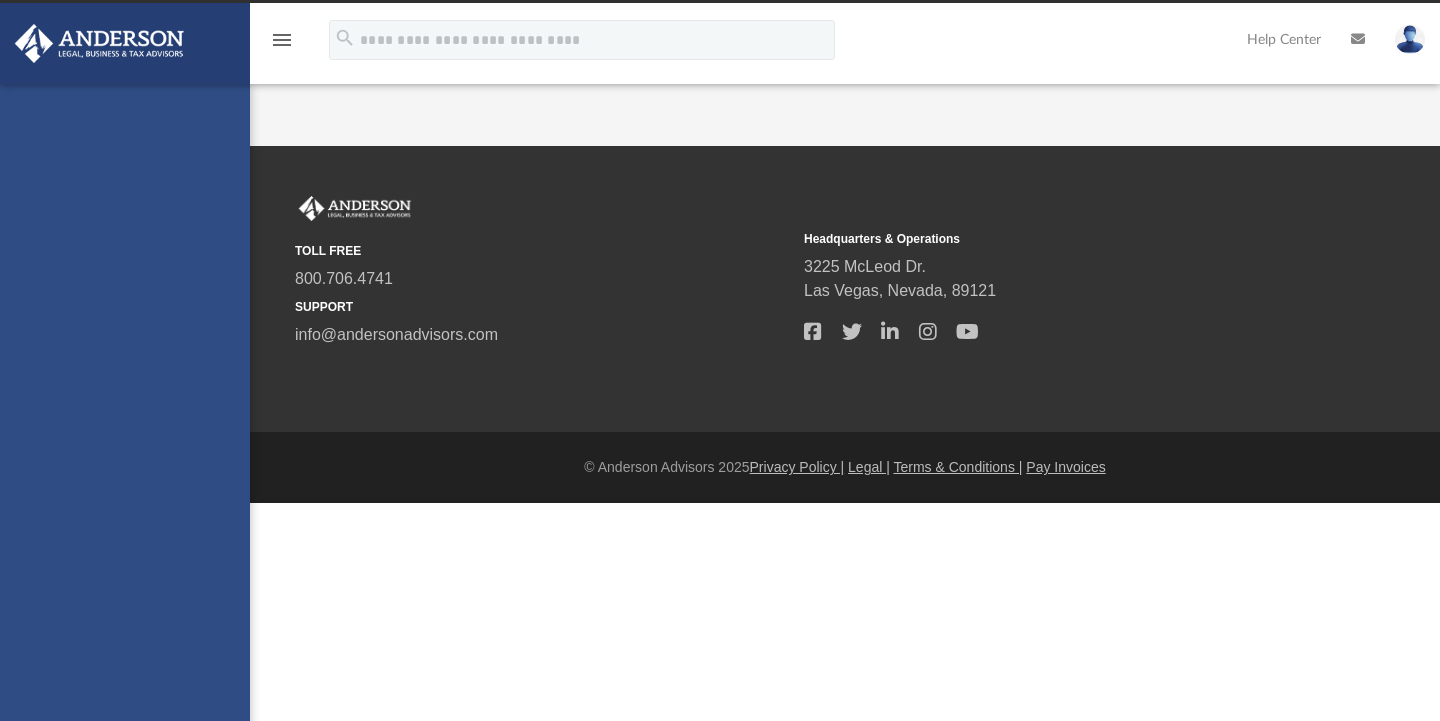 scroll, scrollTop: 0, scrollLeft: 0, axis: both 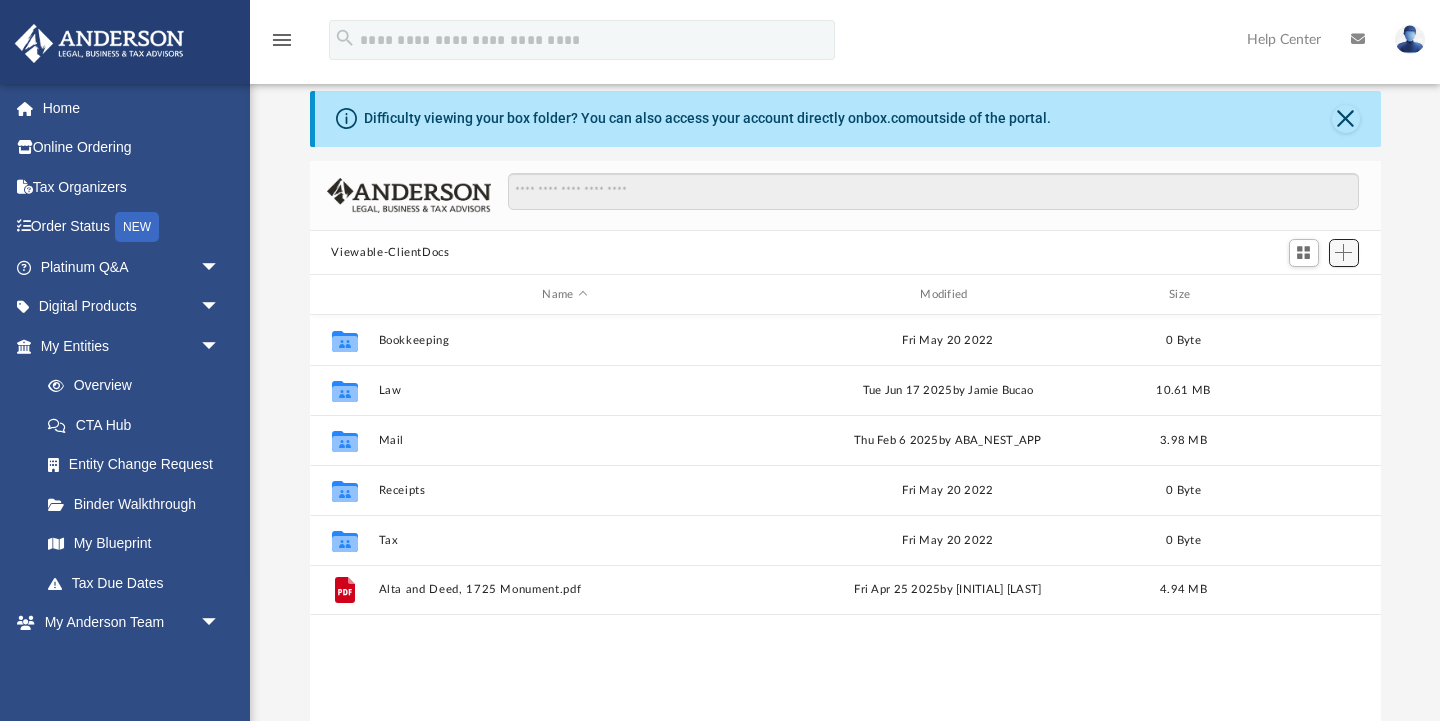 click at bounding box center [1343, 252] 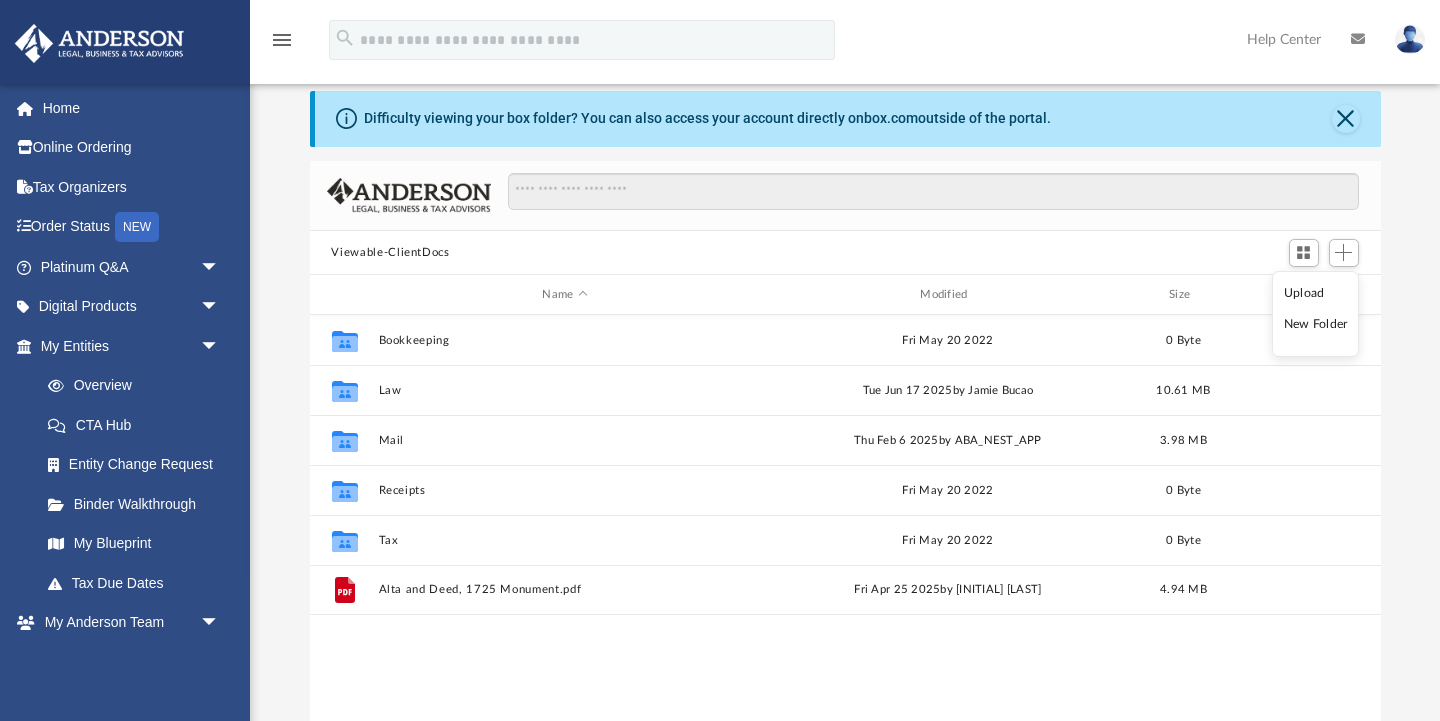 click on "Upload" at bounding box center (1316, 293) 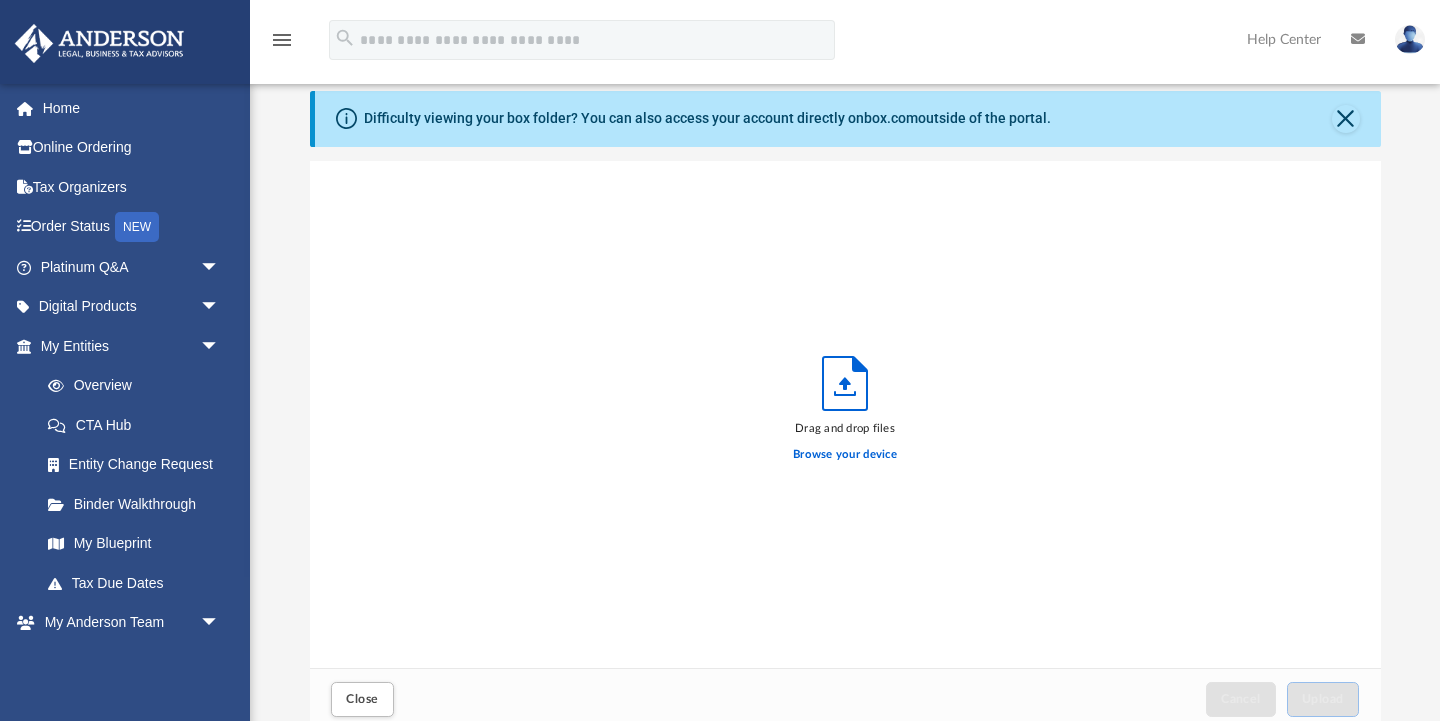 scroll, scrollTop: 1, scrollLeft: 1, axis: both 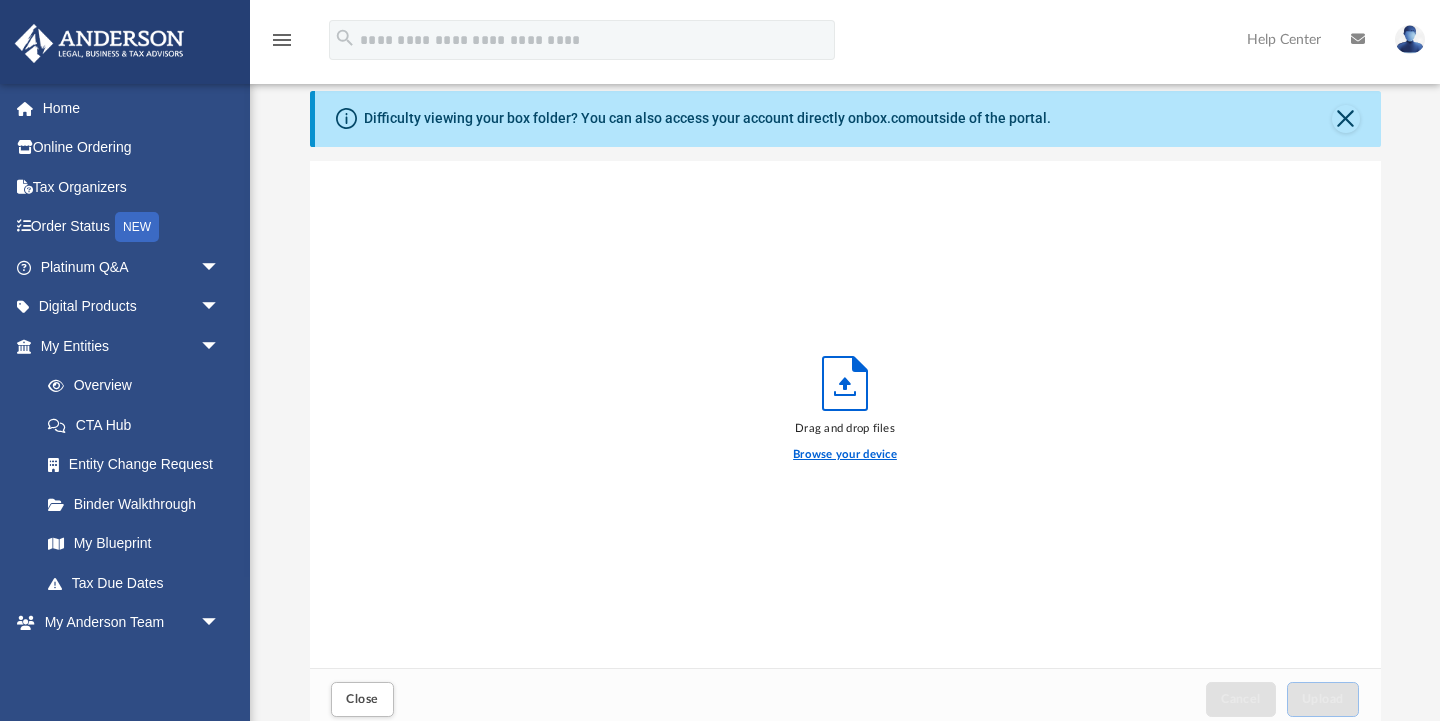 click on "Browse your device" at bounding box center [845, 455] 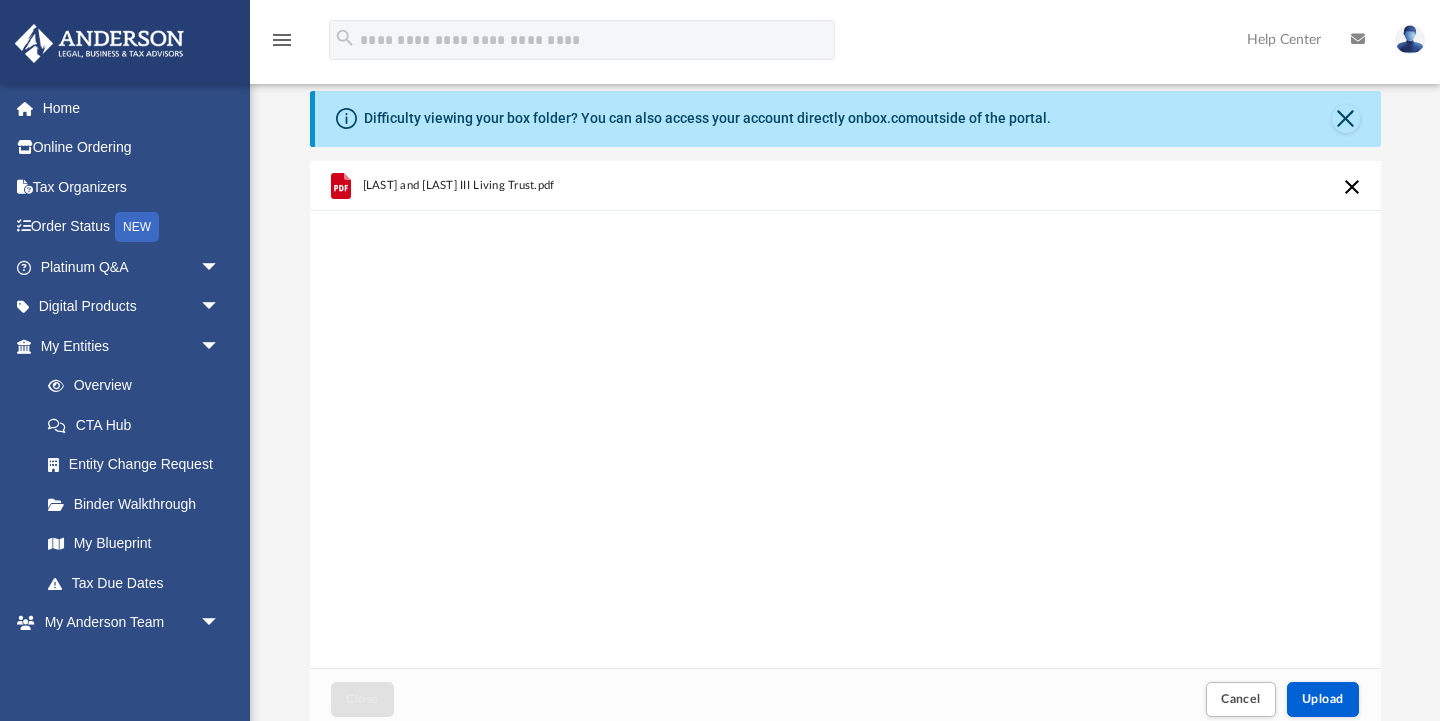 click 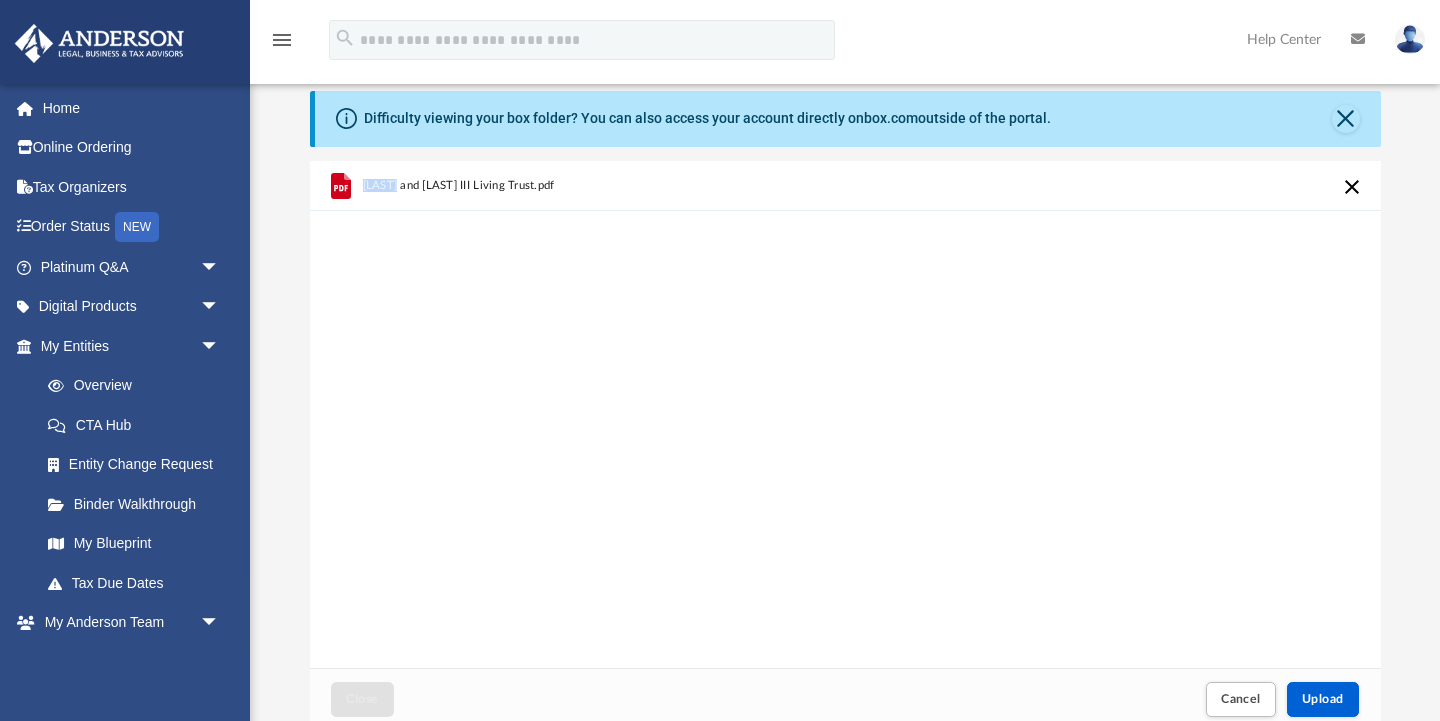 click 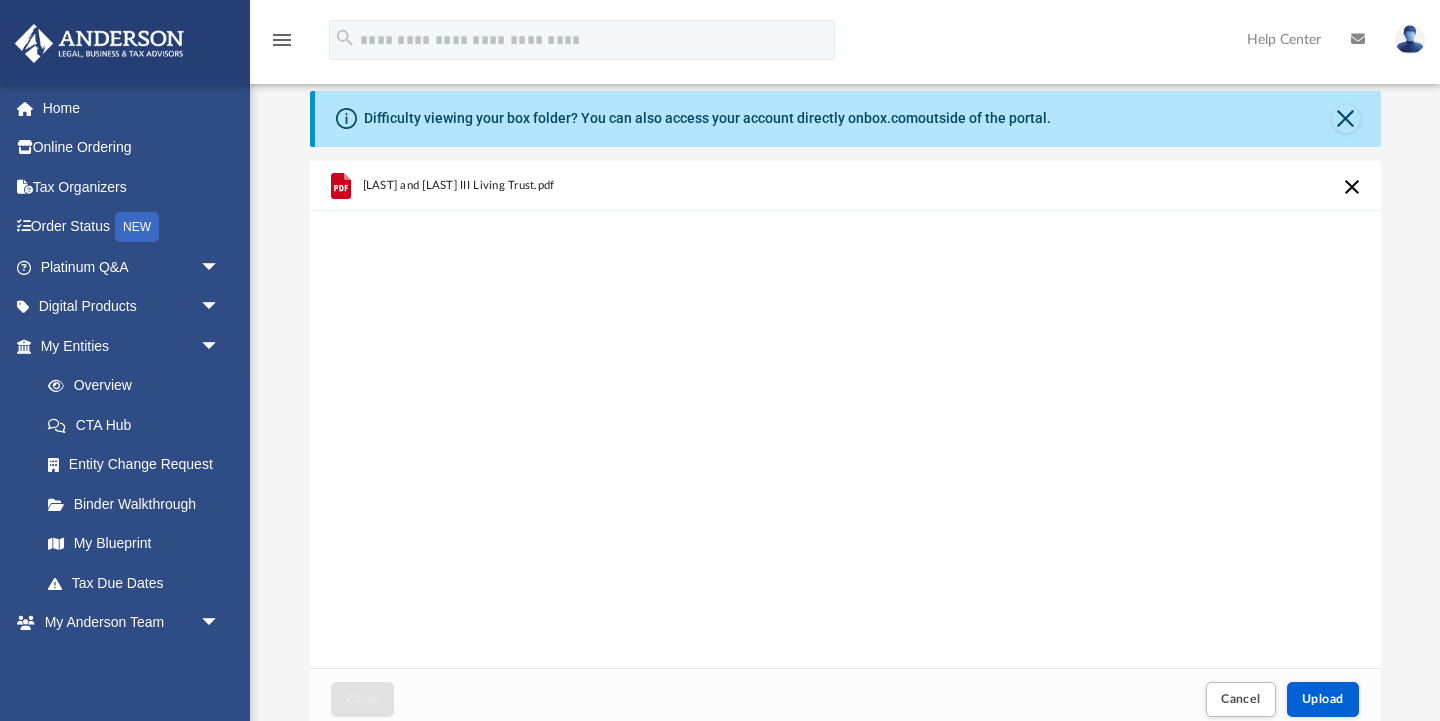 click on "Norman and Kamika Saunders III Living Trust.pdf" at bounding box center (458, 185) 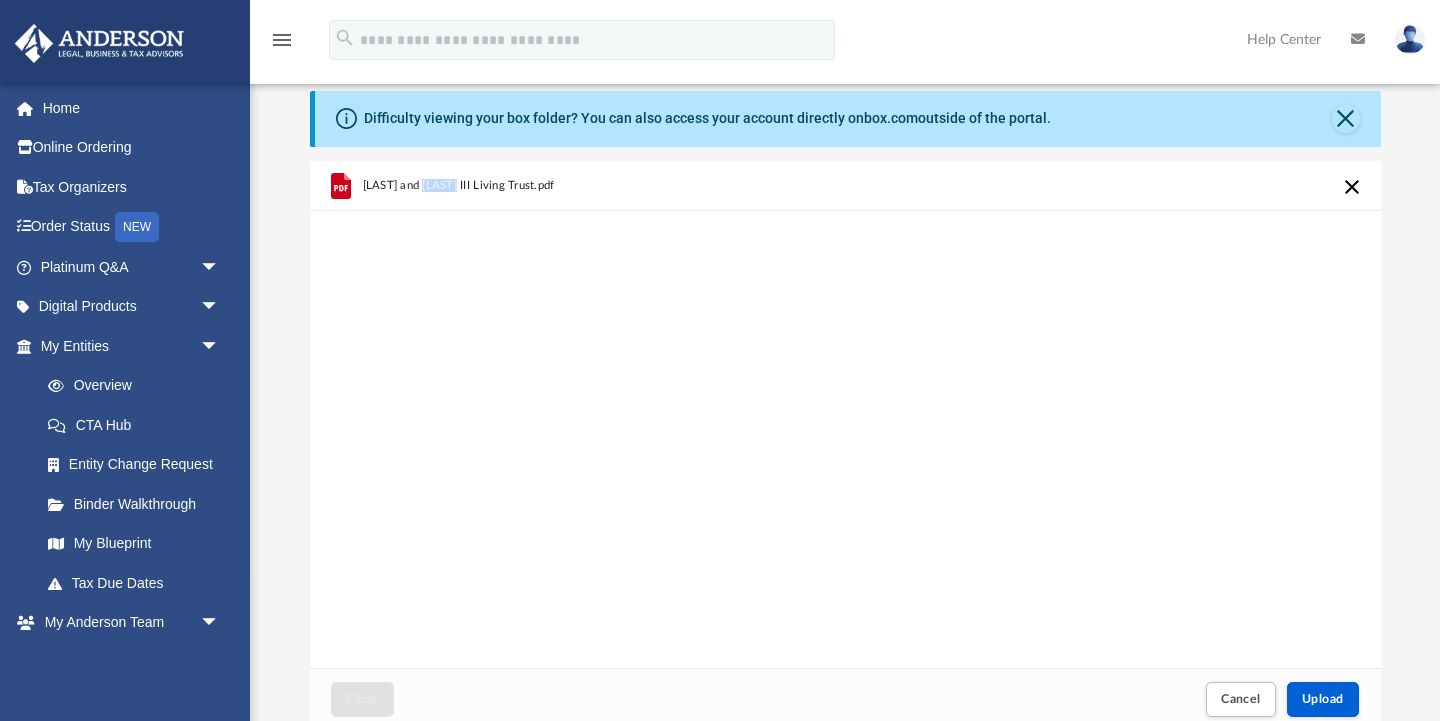 click on "Norman and Kamika Saunders III Living Trust.pdf" at bounding box center [458, 185] 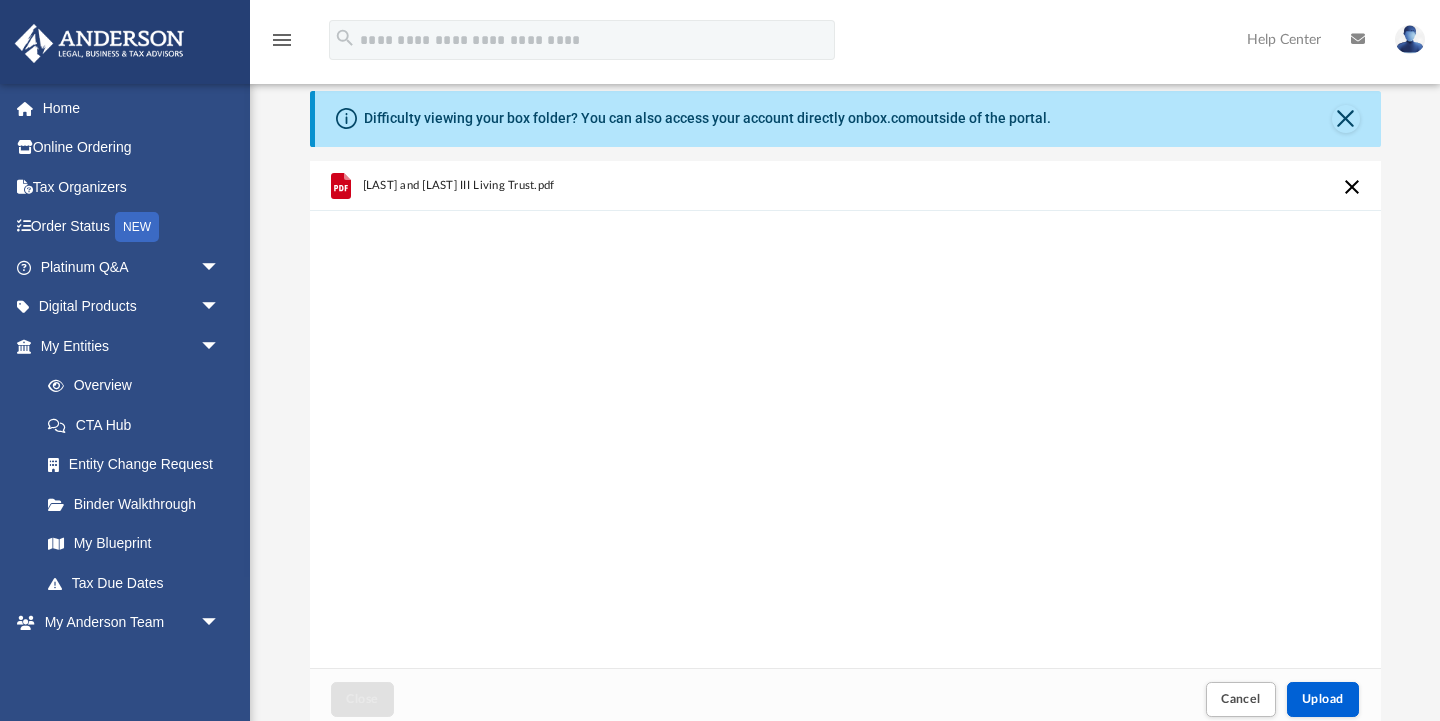 click 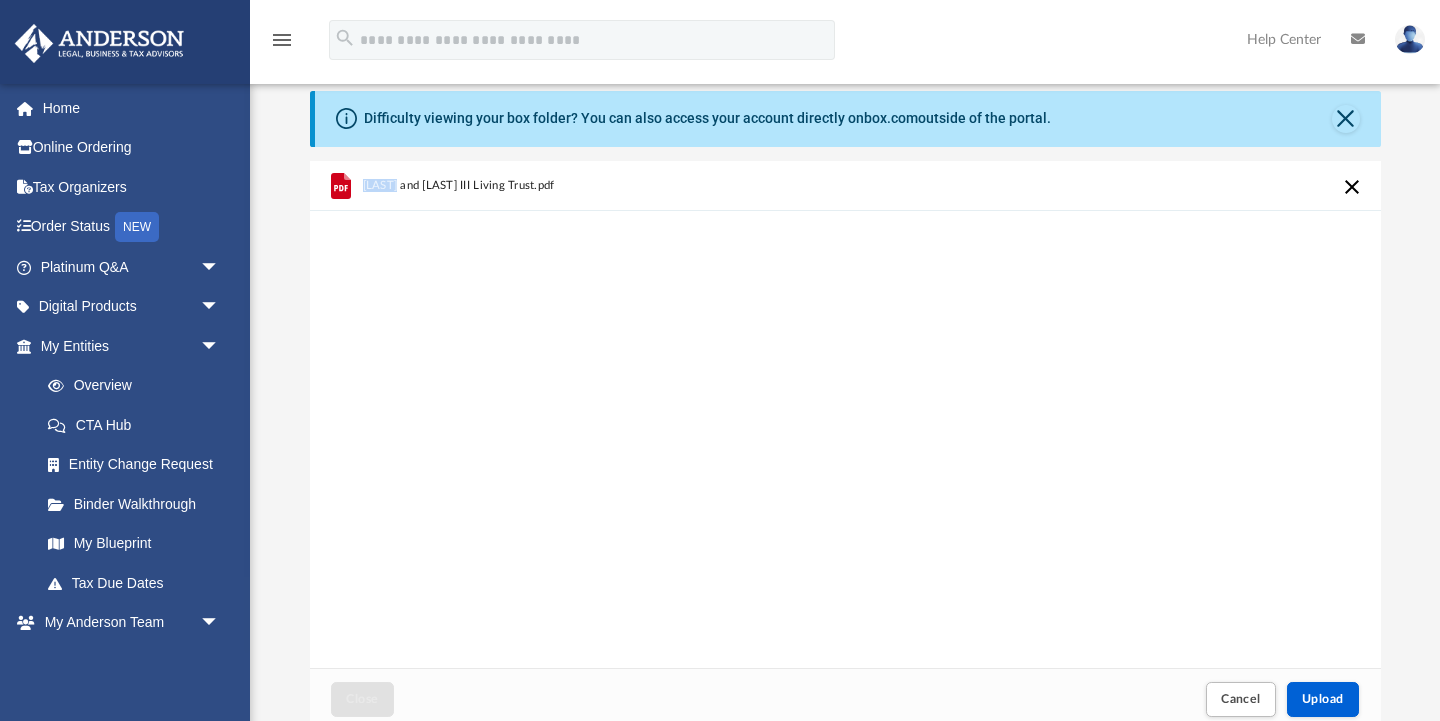 click 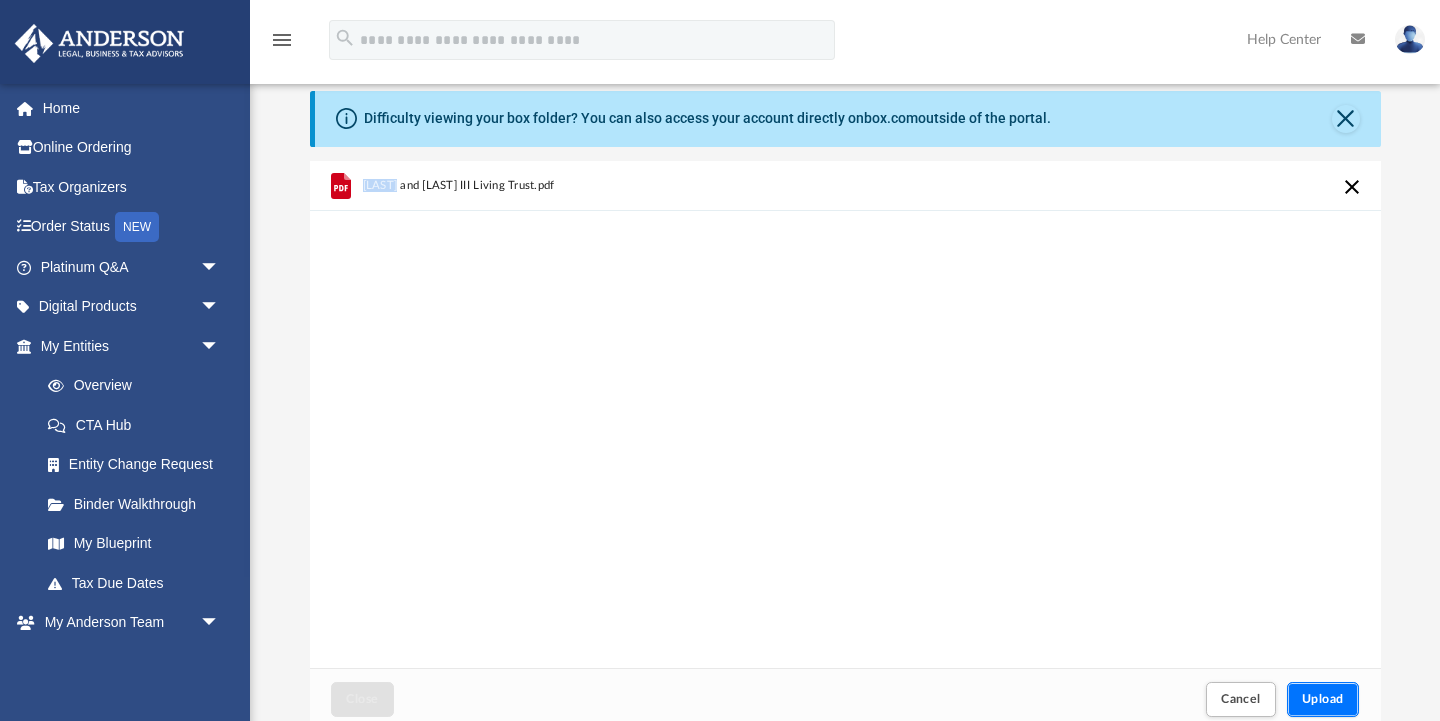 click on "Upload" at bounding box center (1323, 699) 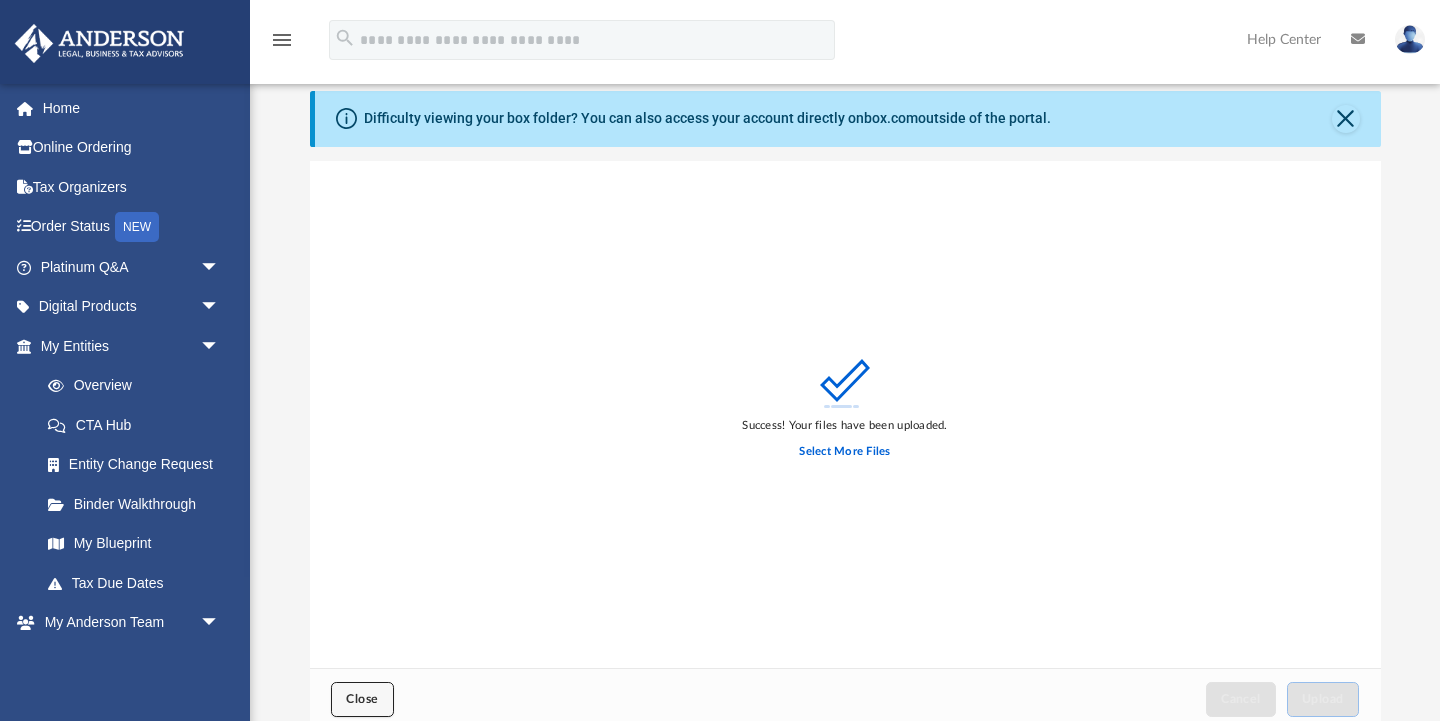 click on "Close" at bounding box center [362, 699] 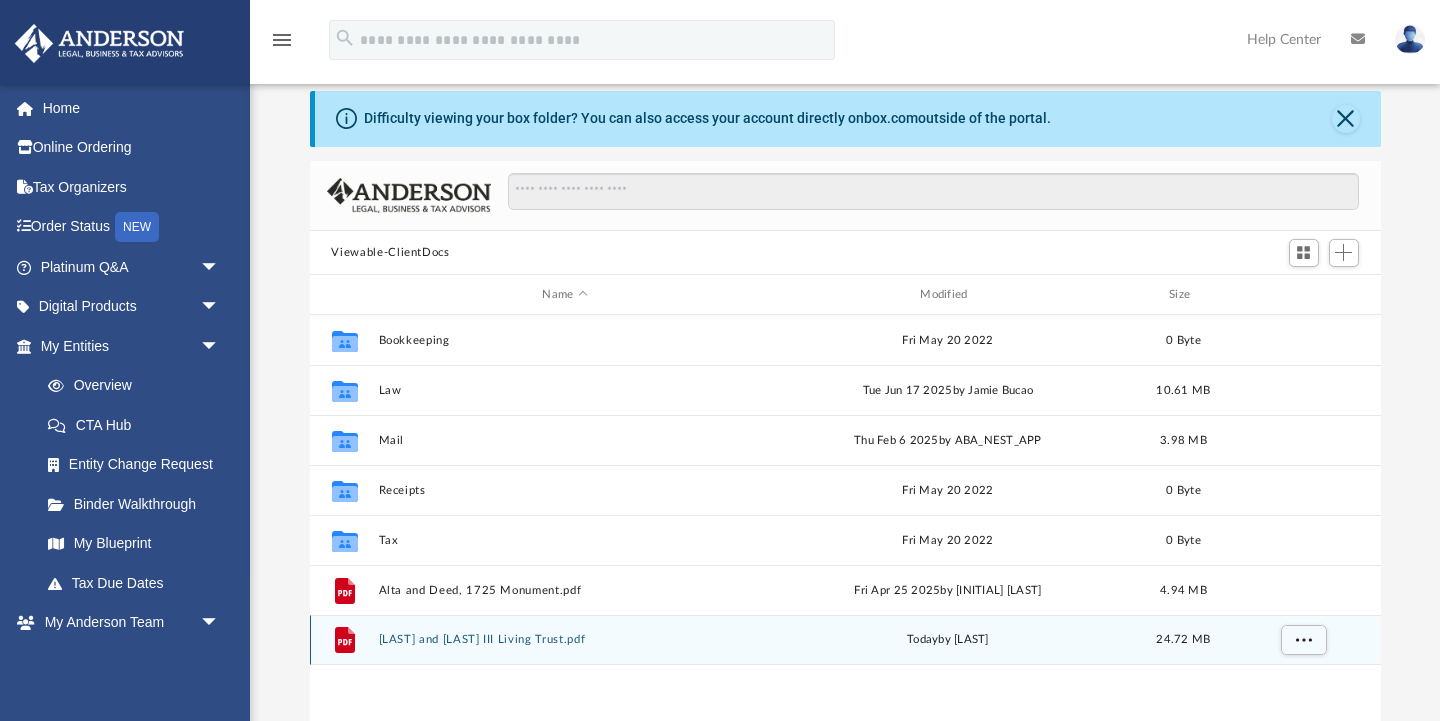 click 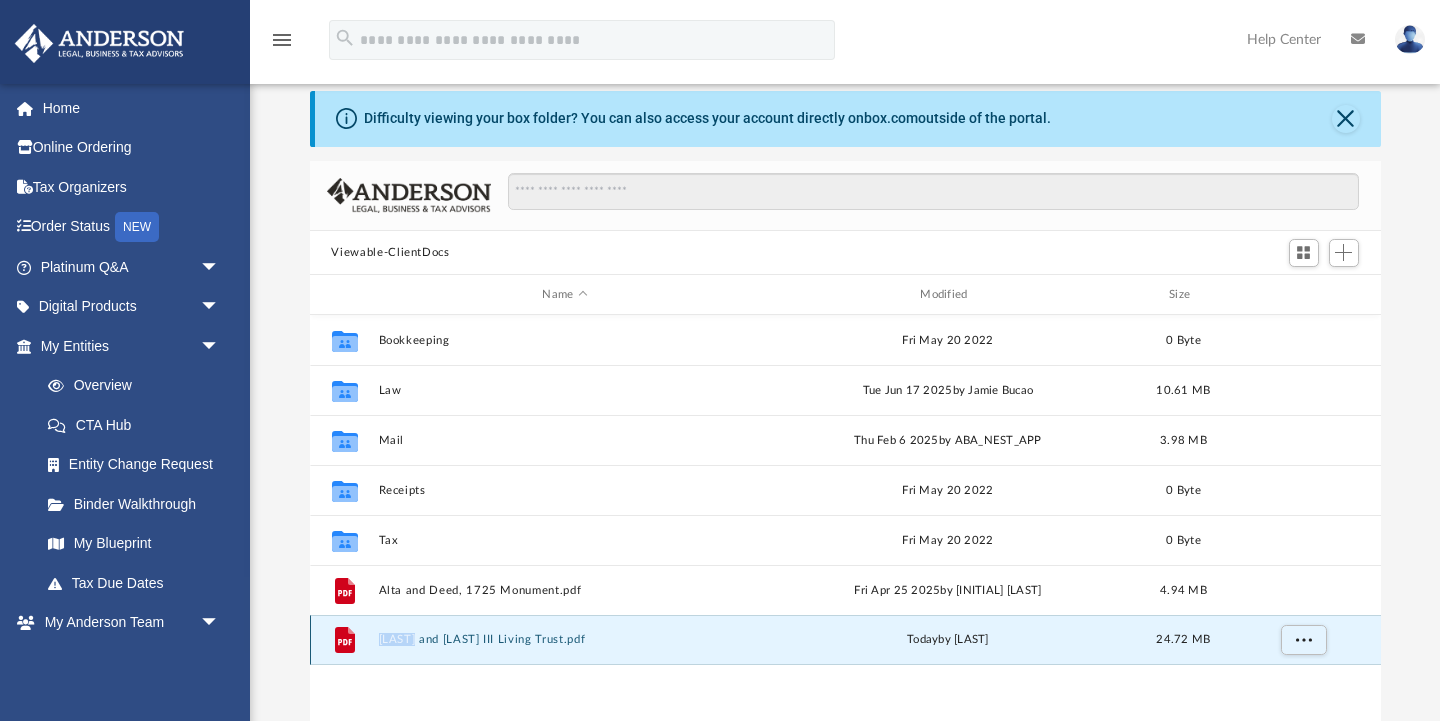 click 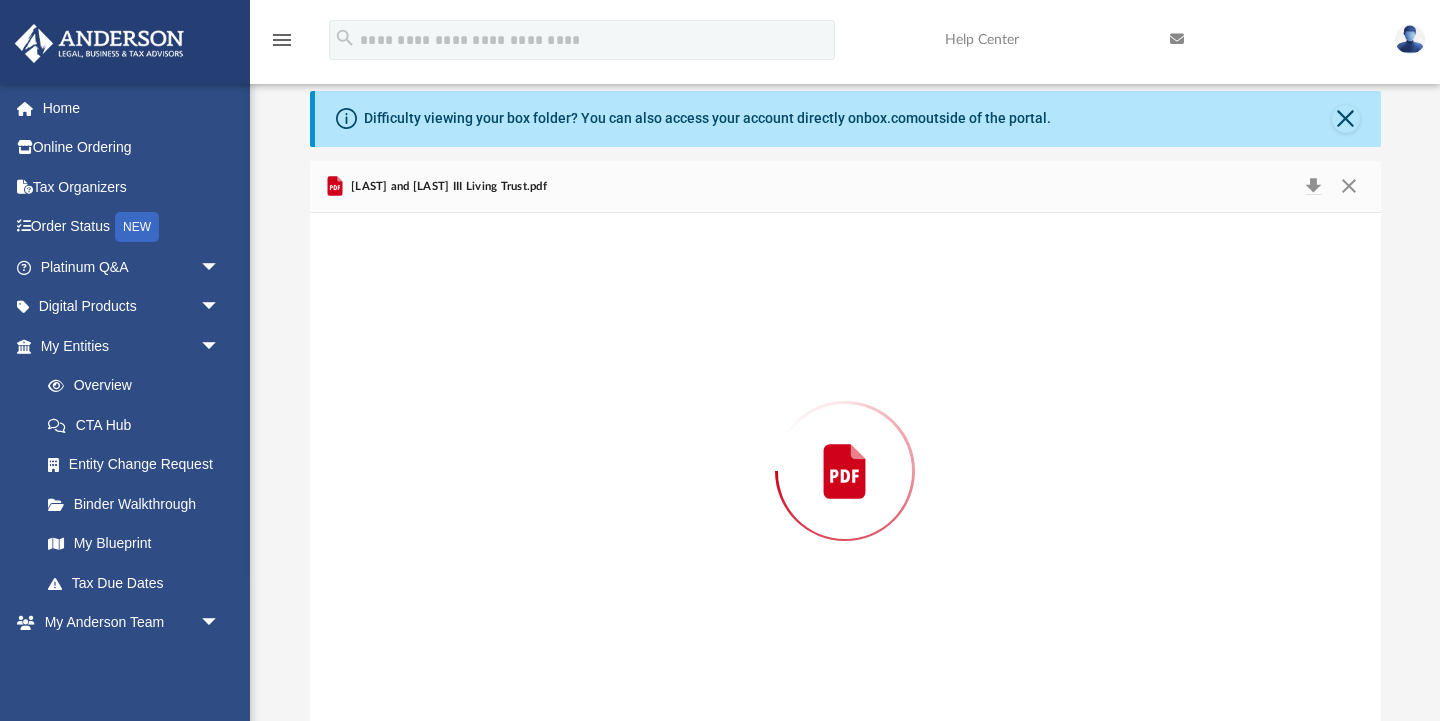 scroll, scrollTop: 72, scrollLeft: 0, axis: vertical 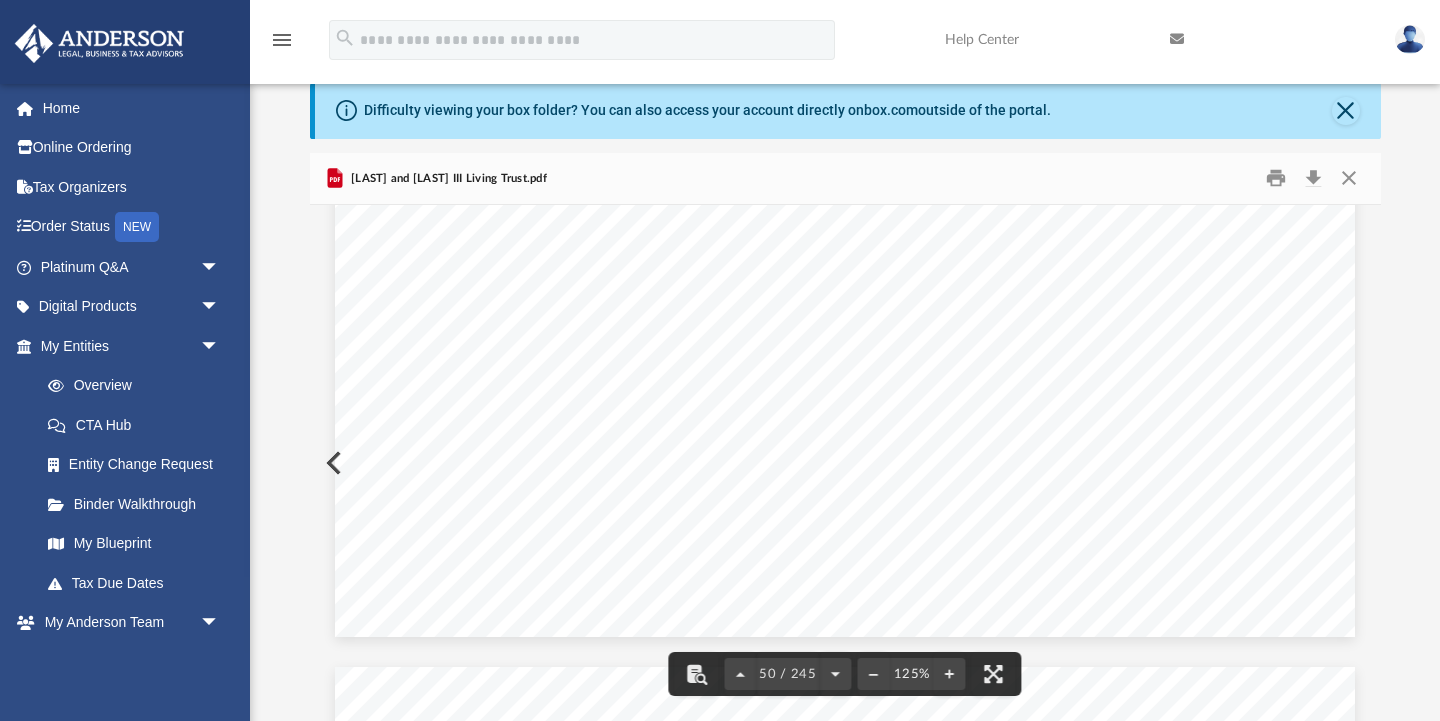 click on "Difficulty viewing your box folder? You can also access your account directly on  box.com  outside of the portal.  No Client Folder Found - Please contact   your team   for assistance.  Viewable-ClientDocs Name    Modified    Size    Collaborated Folder Bookkeeping Fri May 20 2022 0 Byte Collaborated Folder Law Tue Jun 17 2025  by Jamie Bucao 10.61 MB Collaborated Folder Mail Thu Feb 6 2025  by ABA_NEST_APP 3.98 MB Collaborated Folder Receipts Fri May 20 2022 0 Byte Collaborated Folder Tax Fri May 20 2022 0 Byte File Alta and Deed, 1725 Monument.pdf Fri Apr 25 2025  by Q Leota 4.94 MB File Norman and Kamika Saunders III Living Trust.pdf today  by Kamika Saunders 24.72 MB Norman and Kamika Saunders III Living Trust.pdf
50 / 245 125%" at bounding box center (845, 402) 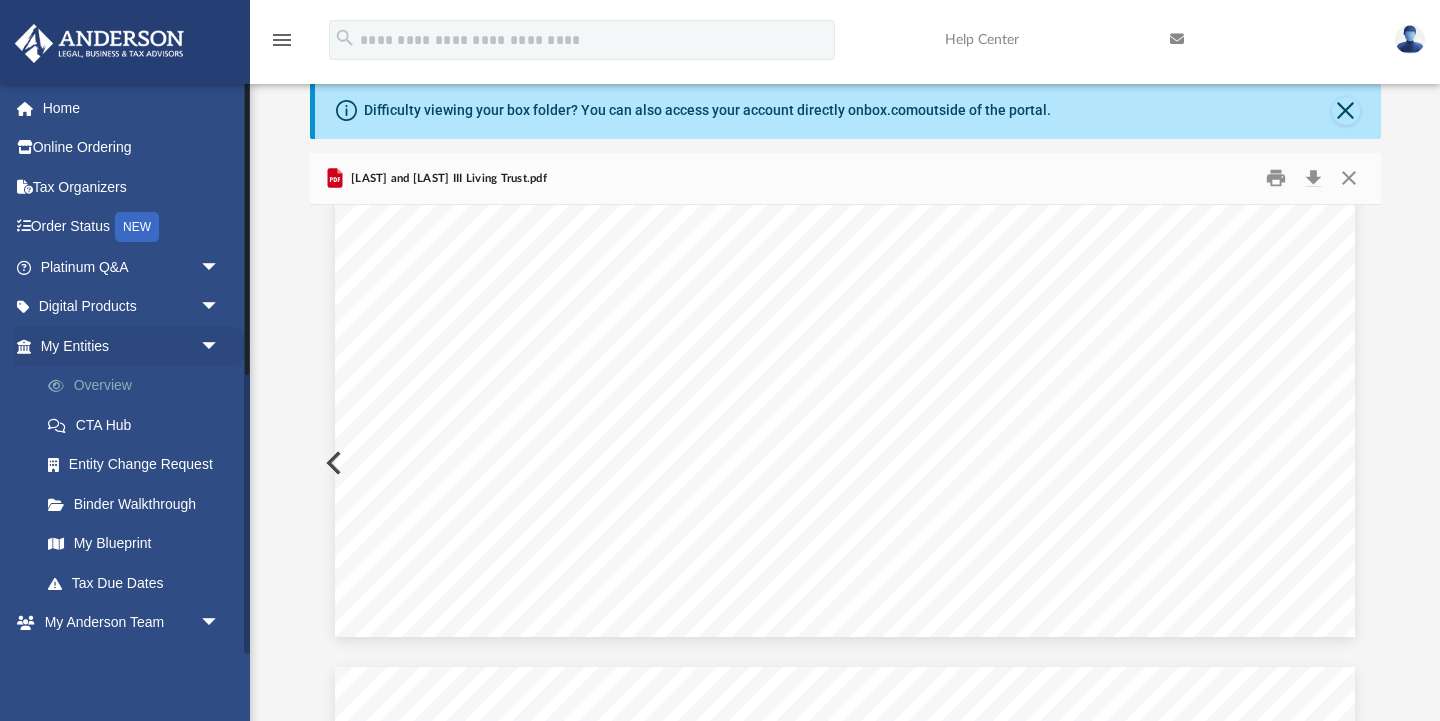 click on "Overview" at bounding box center (139, 386) 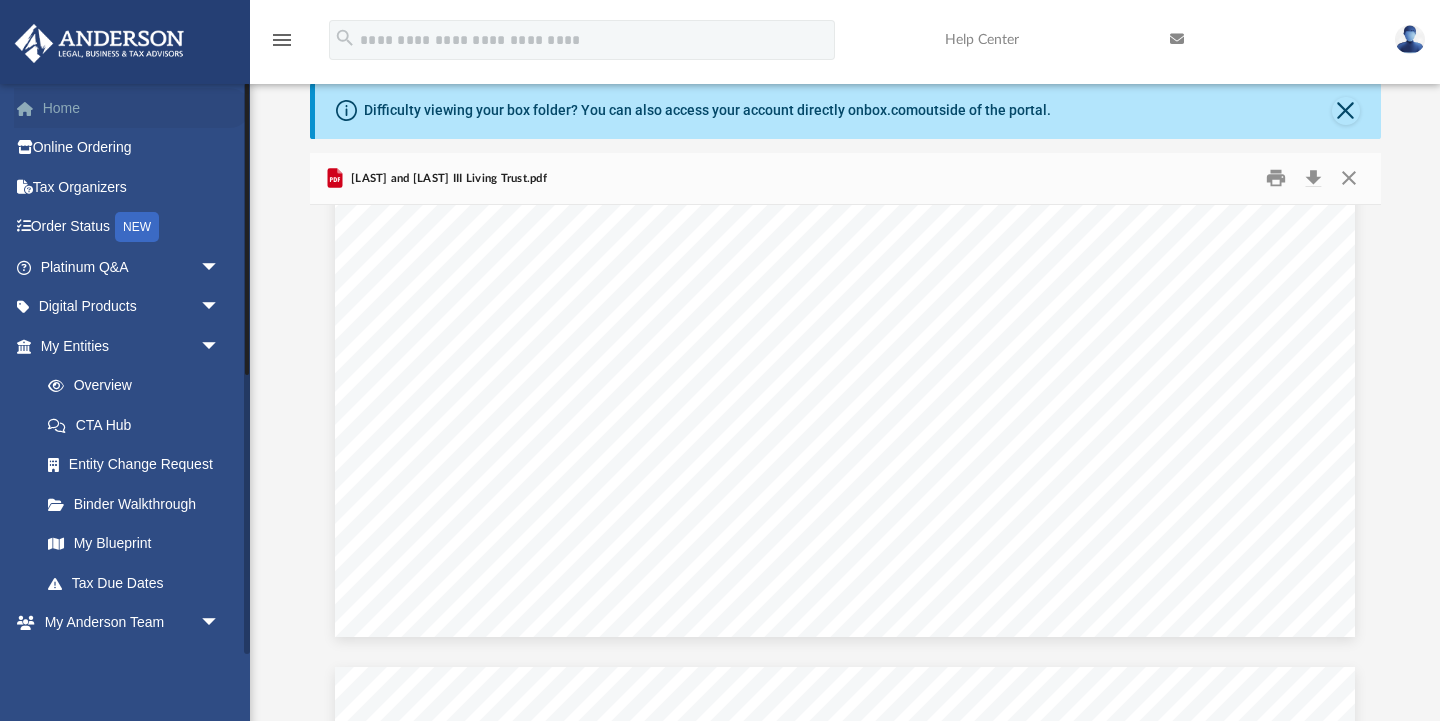 click on "Home" at bounding box center (132, 108) 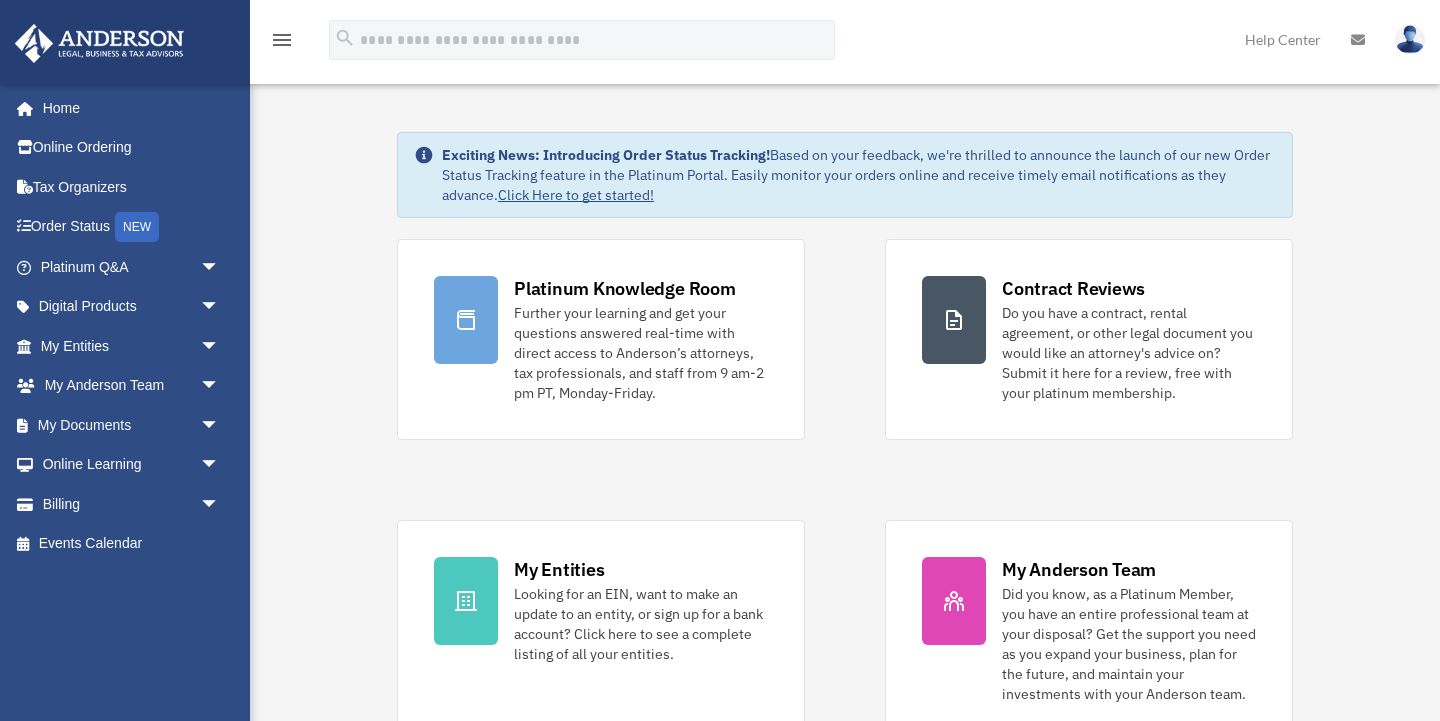 scroll, scrollTop: 0, scrollLeft: 0, axis: both 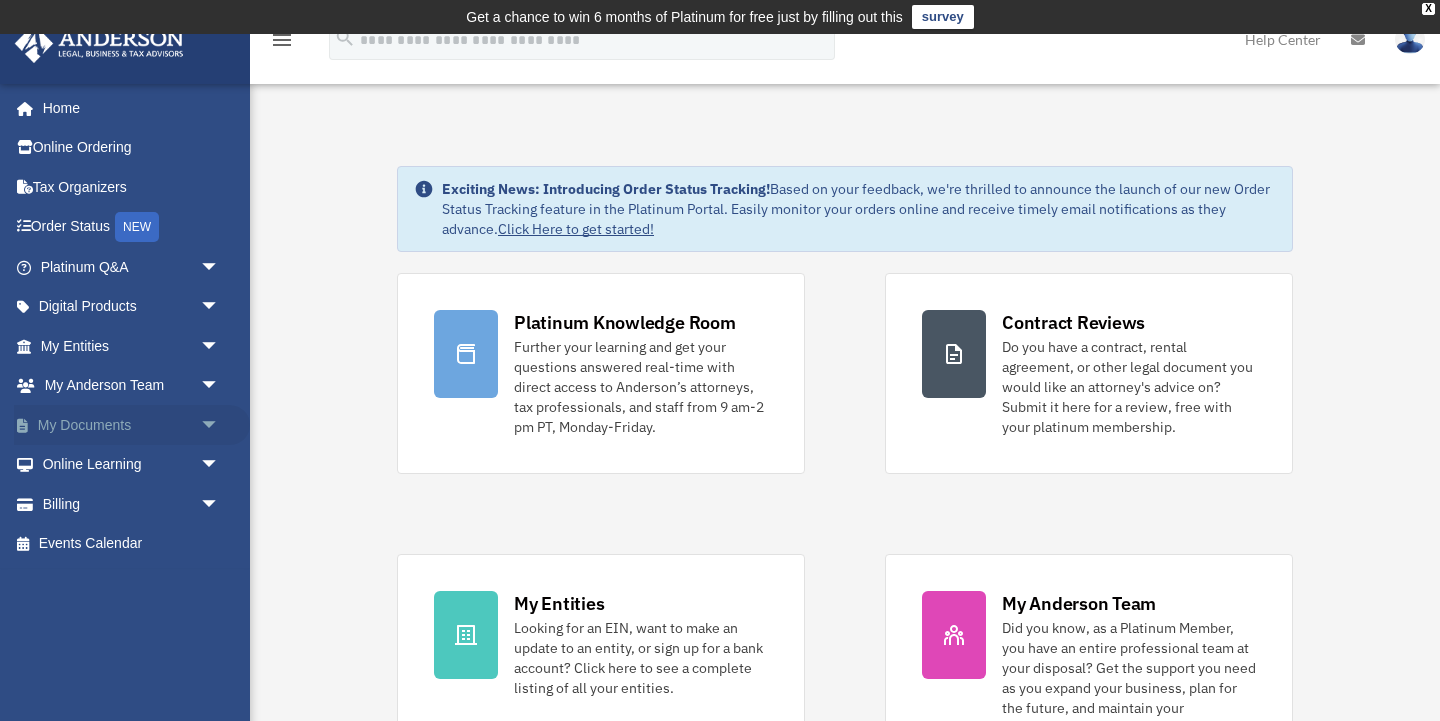 click on "My Documents arrow_drop_down" at bounding box center (132, 425) 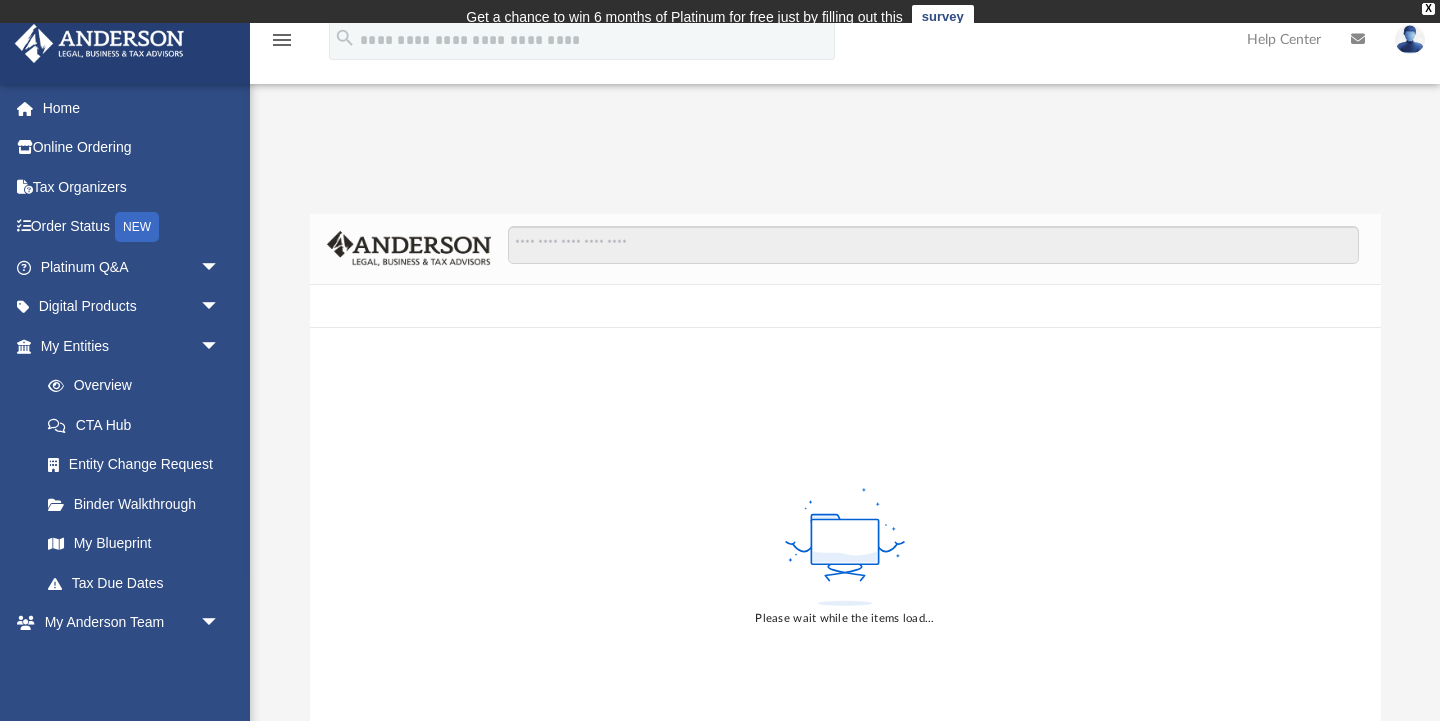scroll, scrollTop: 0, scrollLeft: 0, axis: both 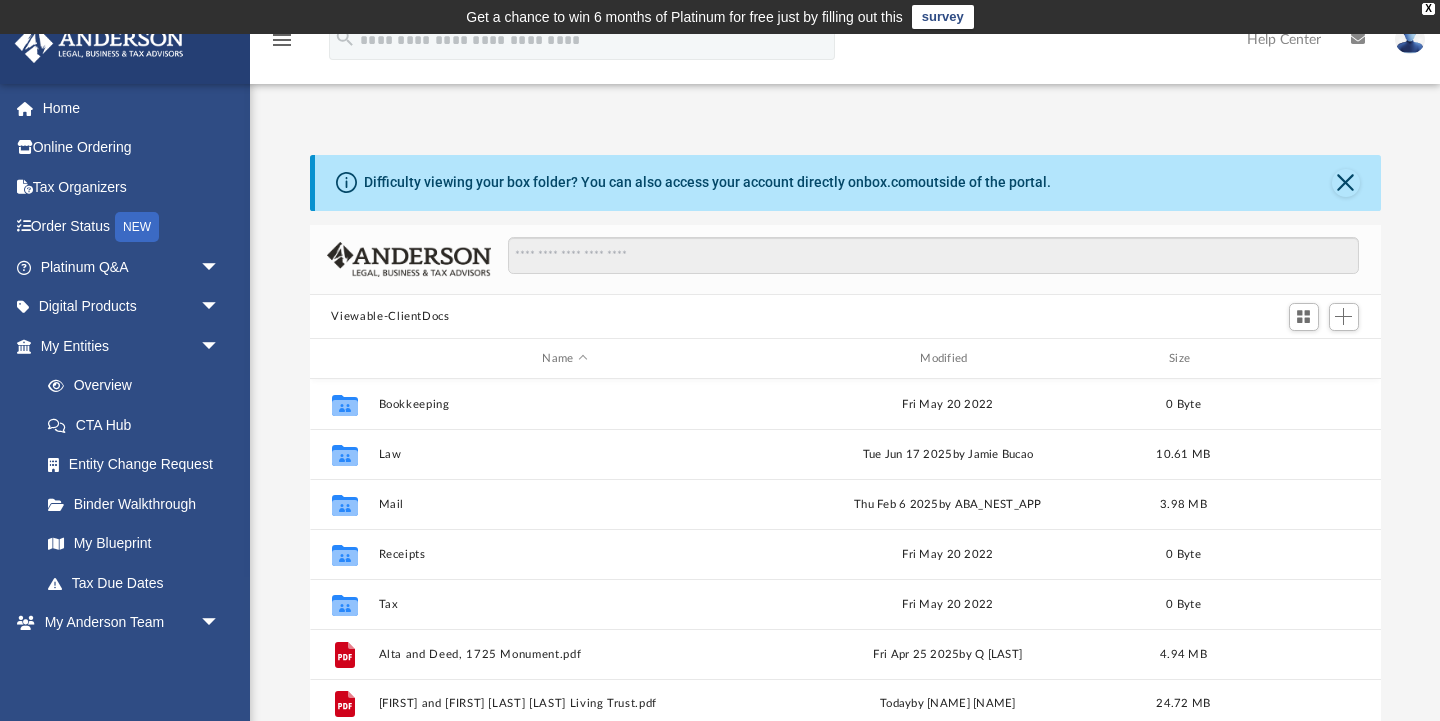 click at bounding box center [1410, 39] 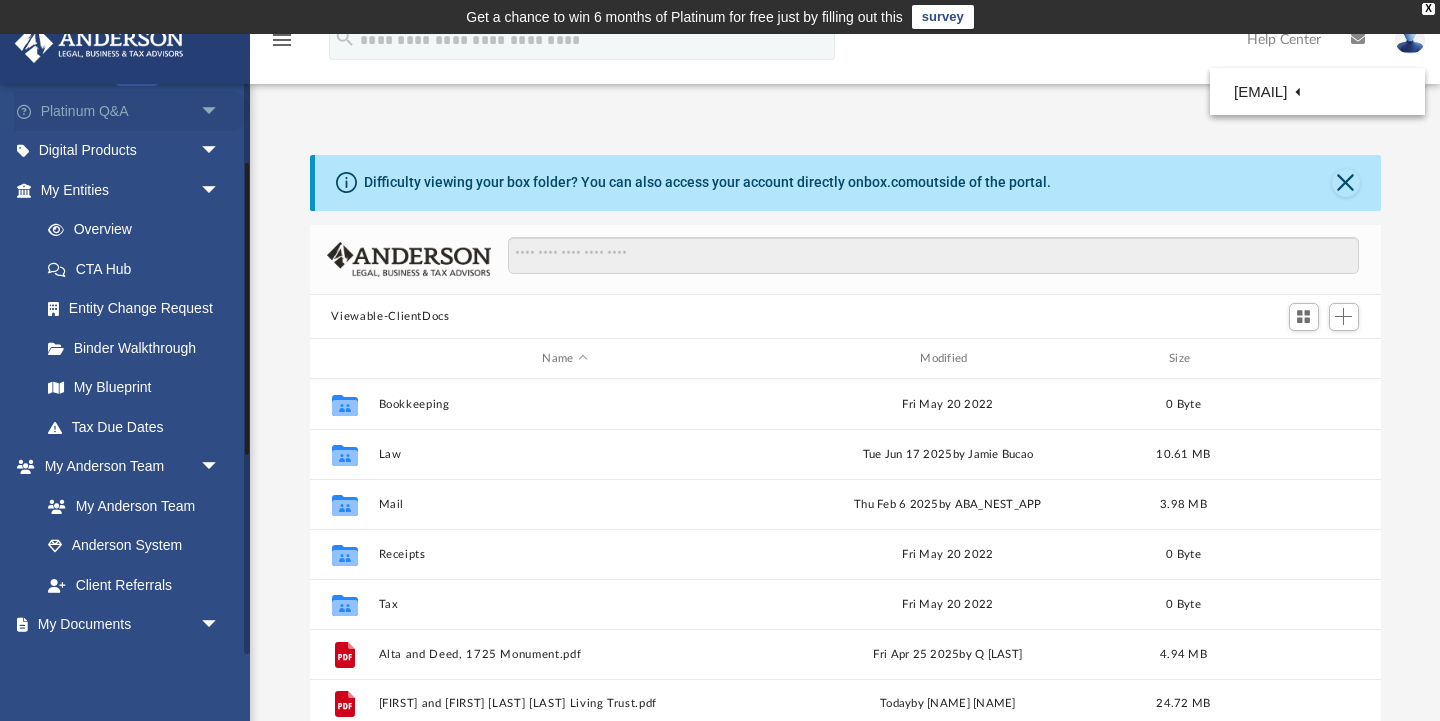 scroll, scrollTop: 178, scrollLeft: 0, axis: vertical 